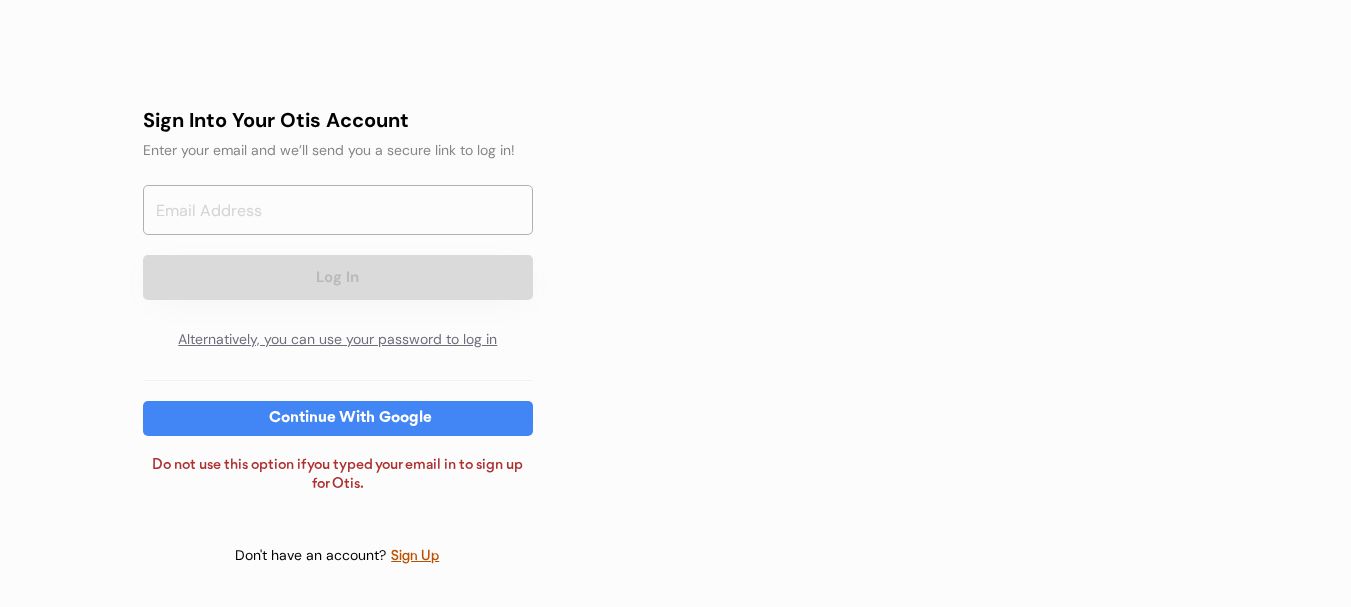 scroll, scrollTop: 0, scrollLeft: 0, axis: both 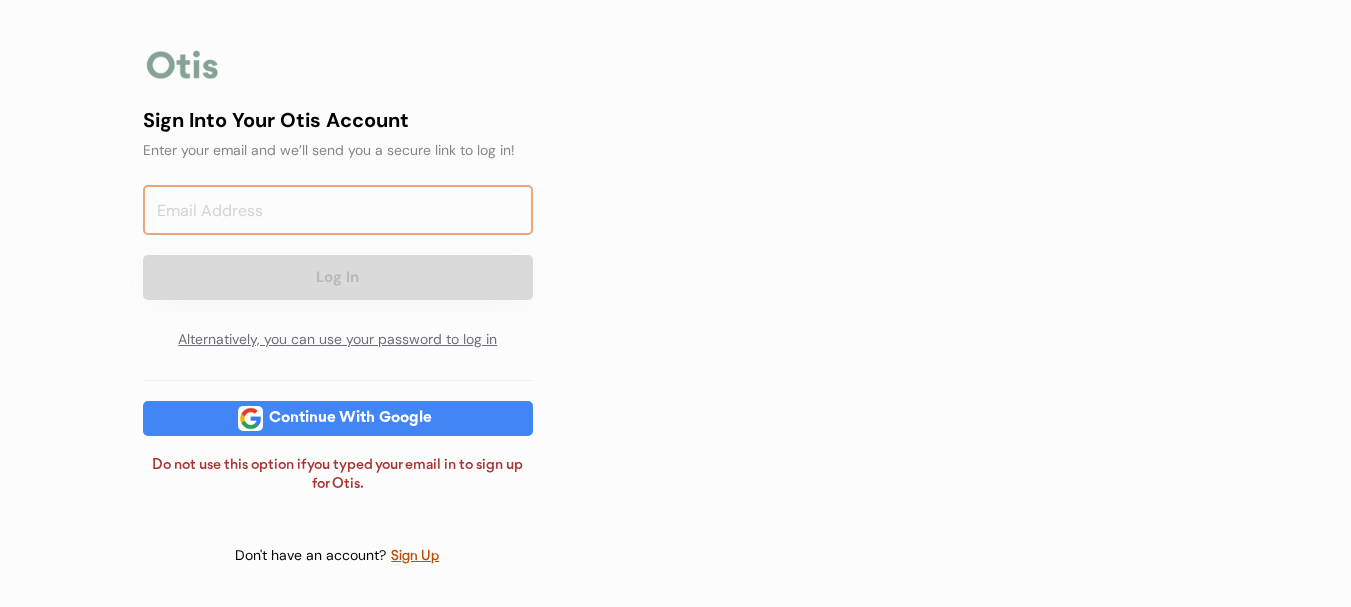 click at bounding box center [338, 210] 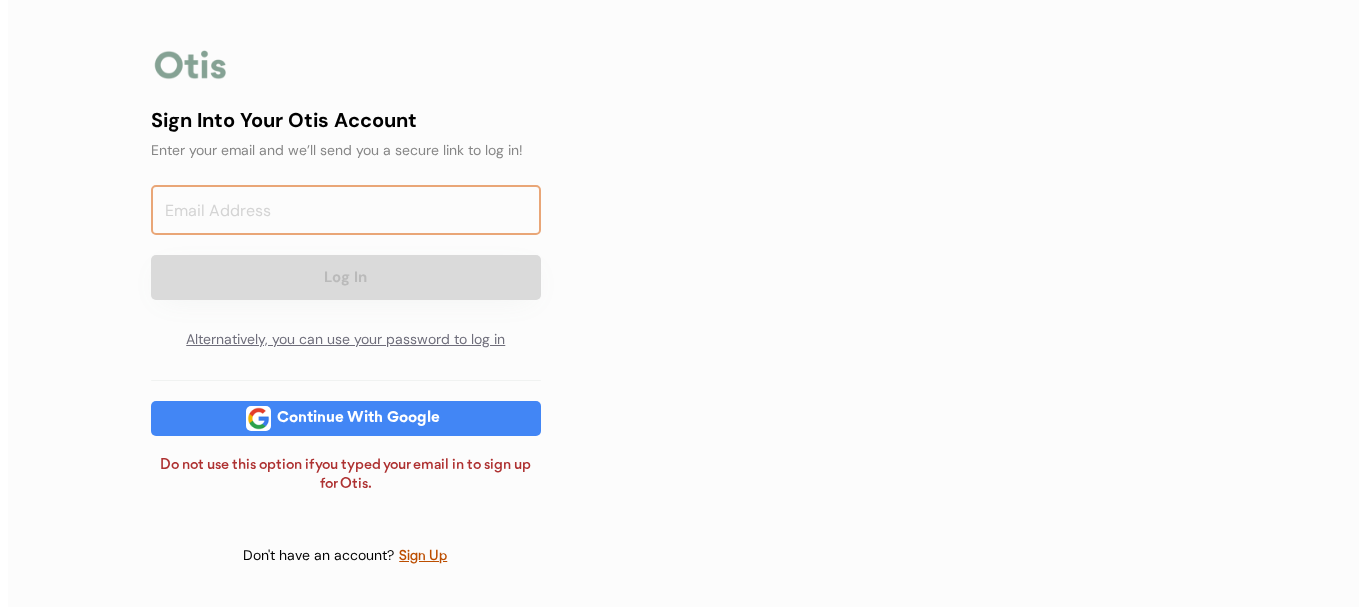 scroll, scrollTop: 0, scrollLeft: 0, axis: both 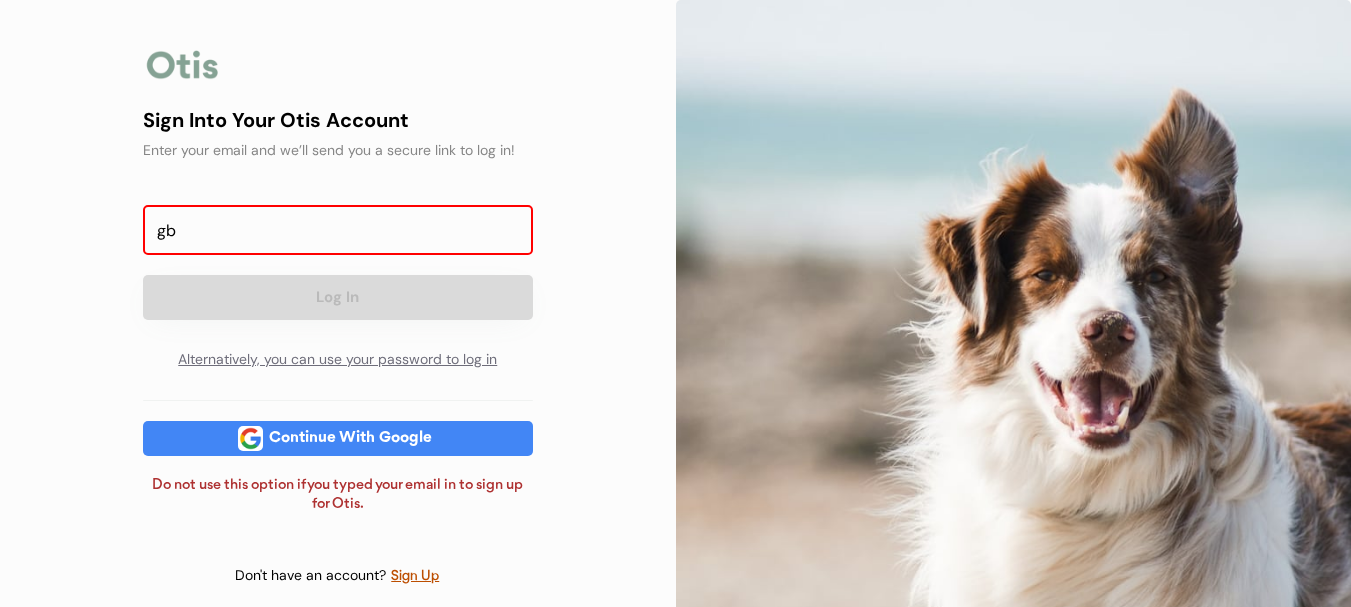 type on "g" 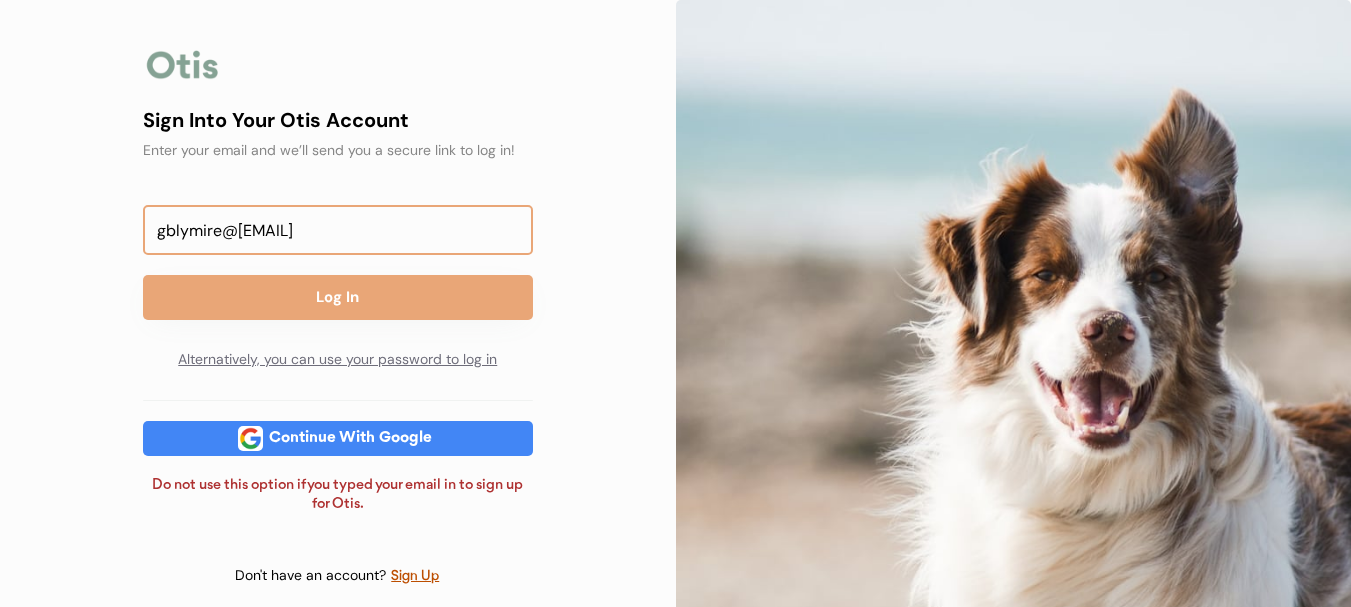 type on "gblymire@farmersfire.com" 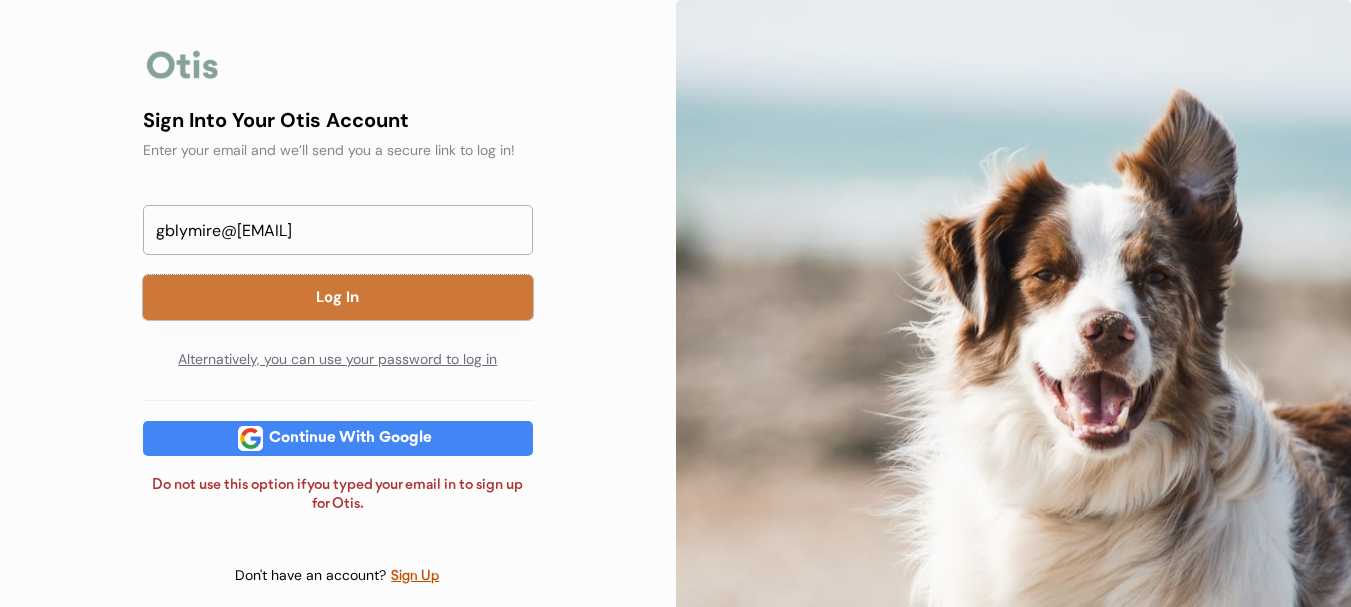 click on "Log In" at bounding box center [338, 297] 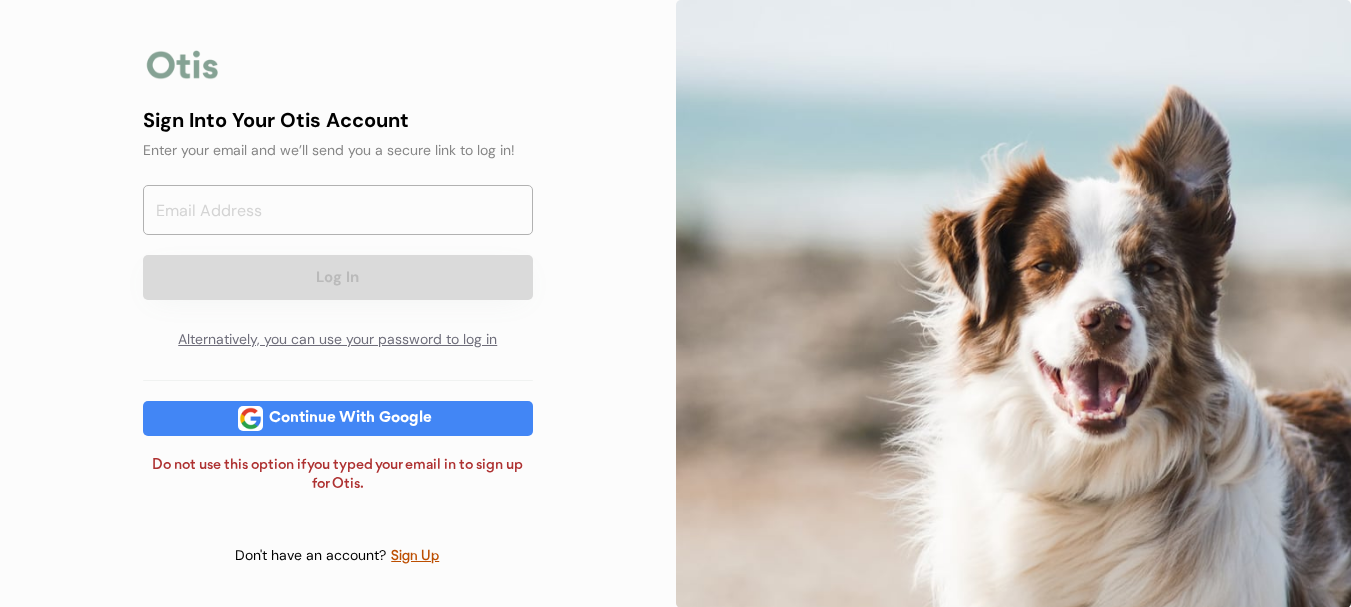 scroll, scrollTop: 0, scrollLeft: 0, axis: both 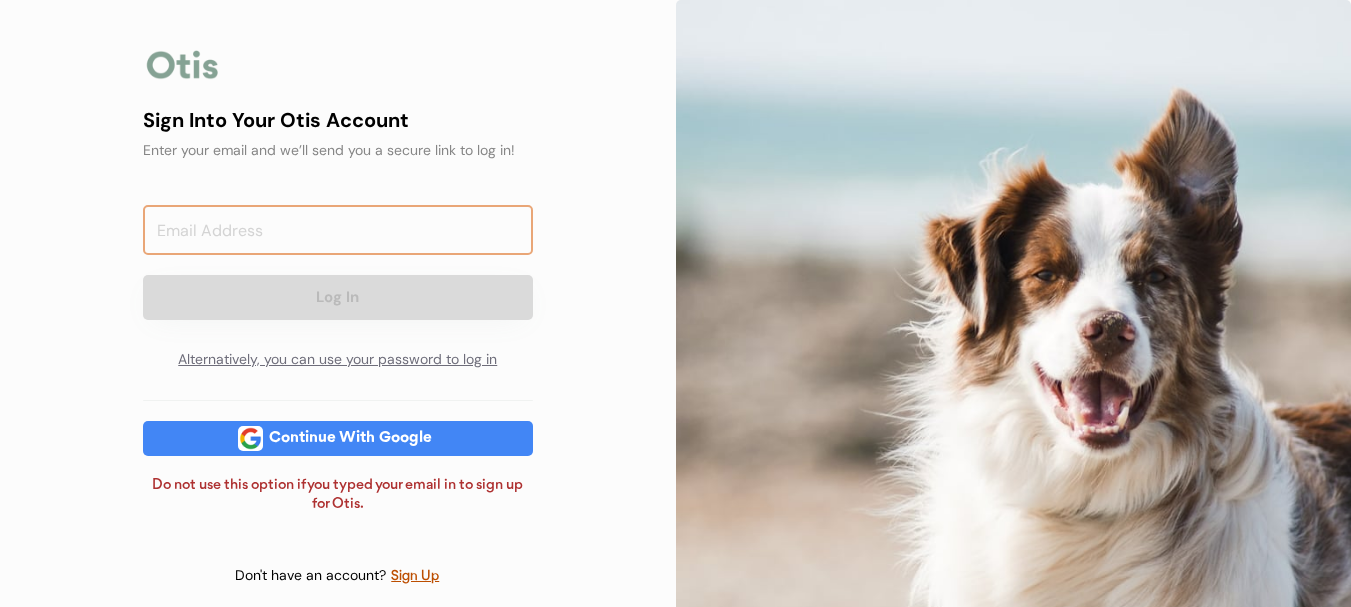 click at bounding box center [338, 230] 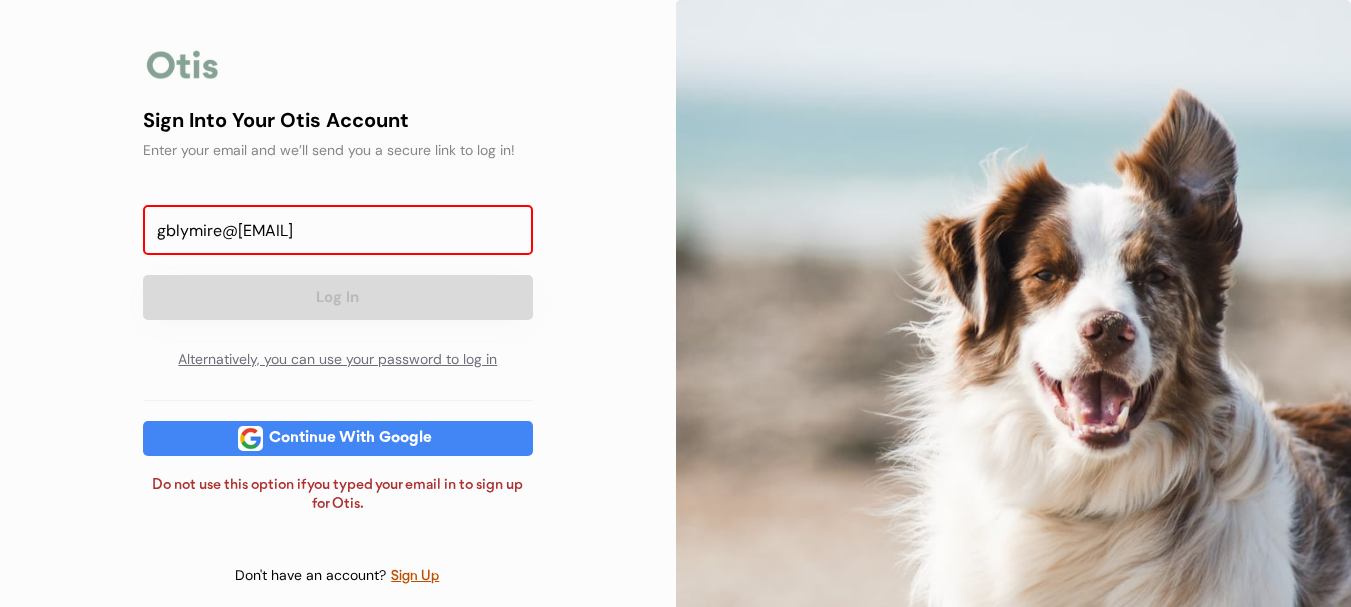 type on "[EMAIL]" 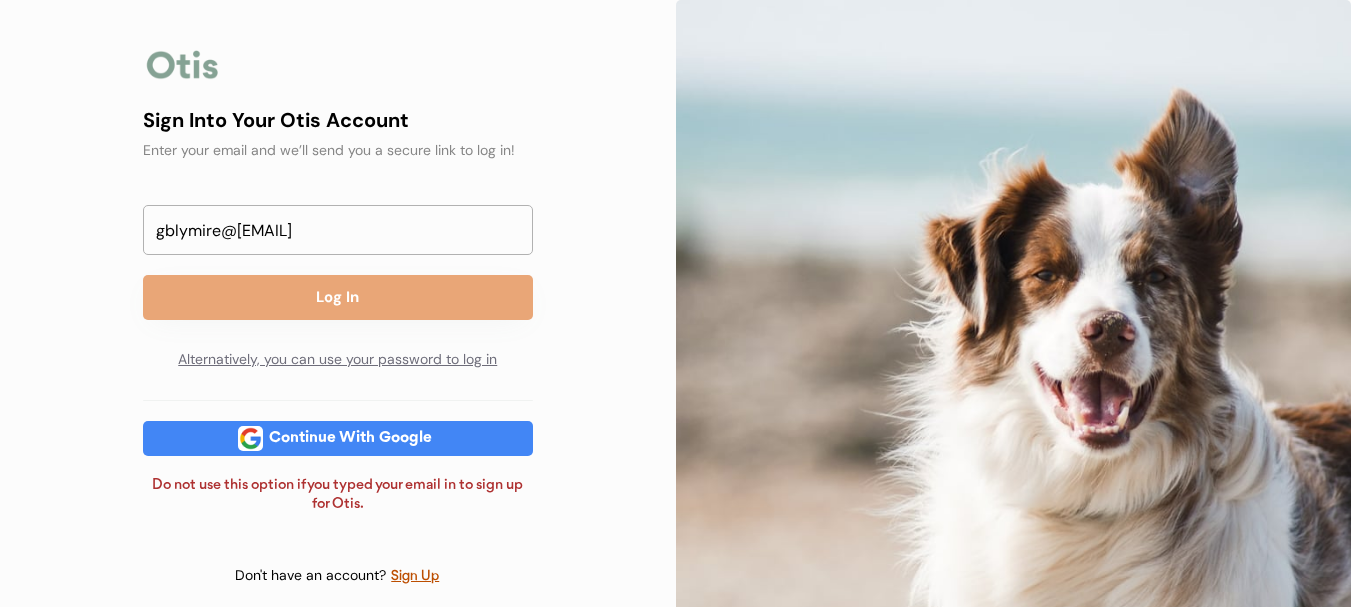 click on "Sign Into Your Otis Account Enter your email and we’ll send you a secure link to log in!  gblymire@farmersfire.com Log In Alternatively, you can use your password to log in" at bounding box center (338, 242) 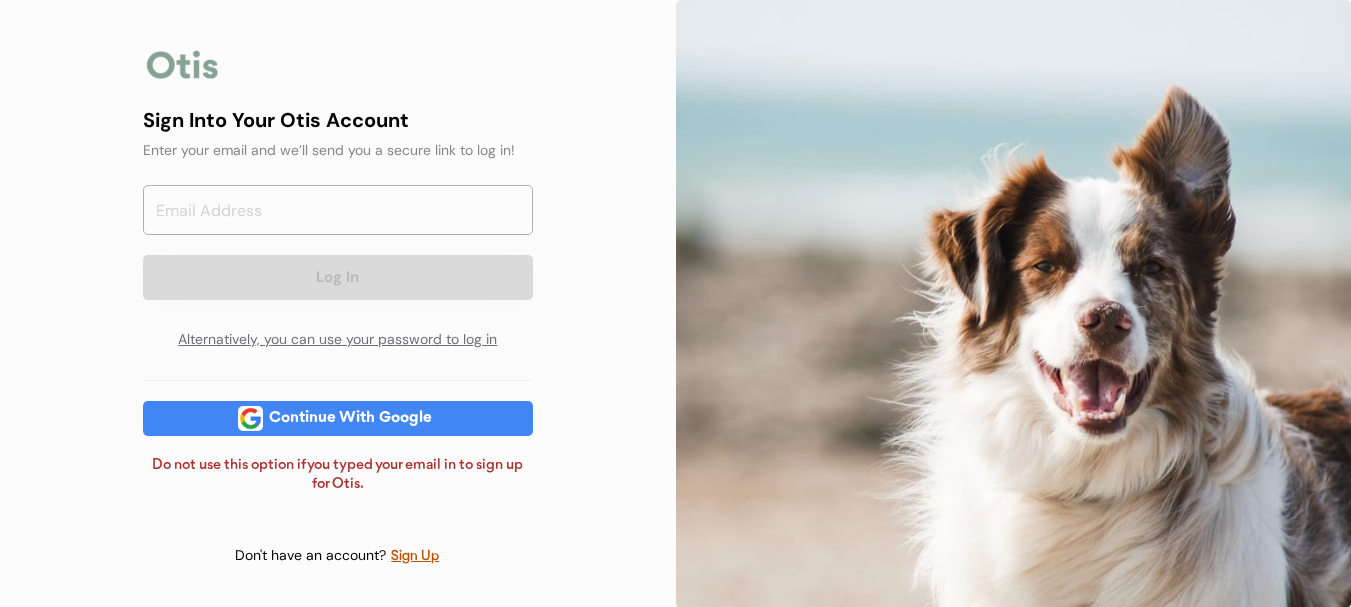 scroll, scrollTop: 0, scrollLeft: 0, axis: both 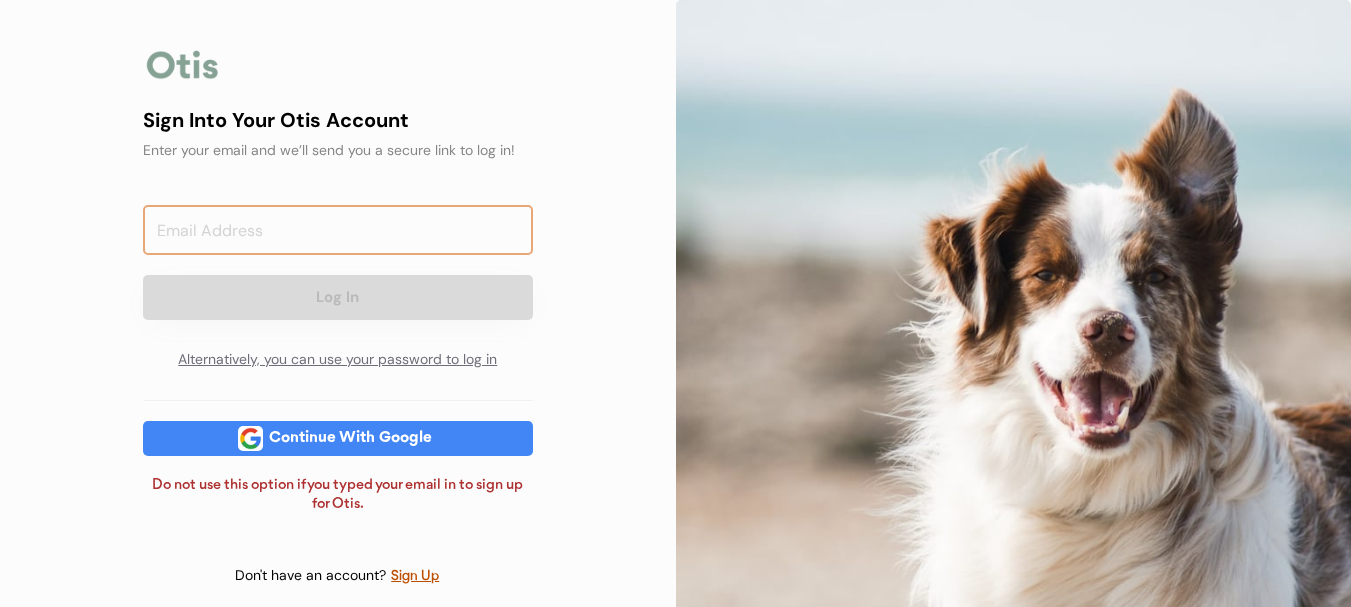 click at bounding box center [338, 230] 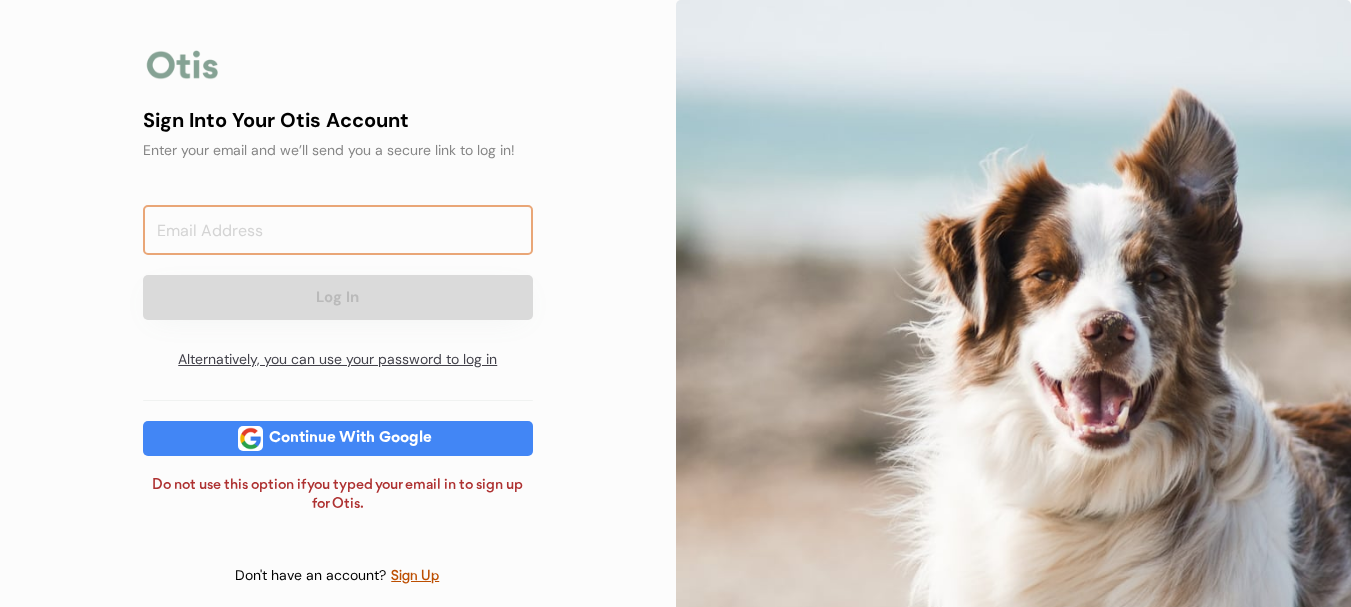 click on "Alternatively, you can use your password to log in" at bounding box center (338, 360) 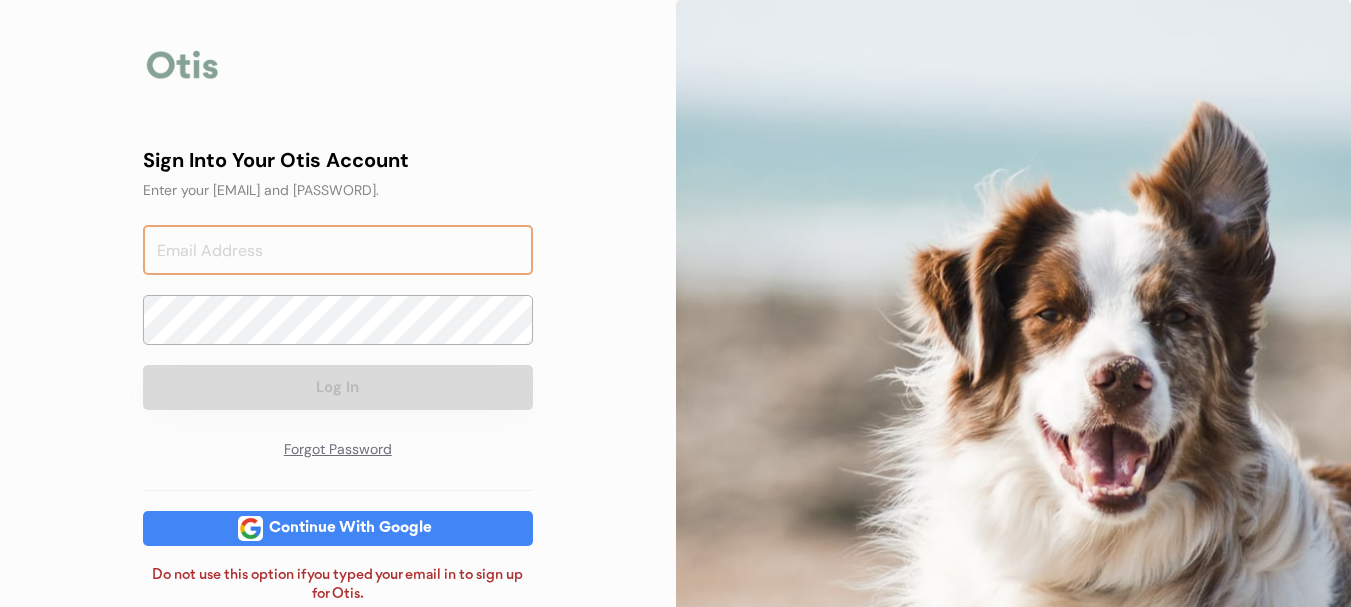 click at bounding box center [338, 250] 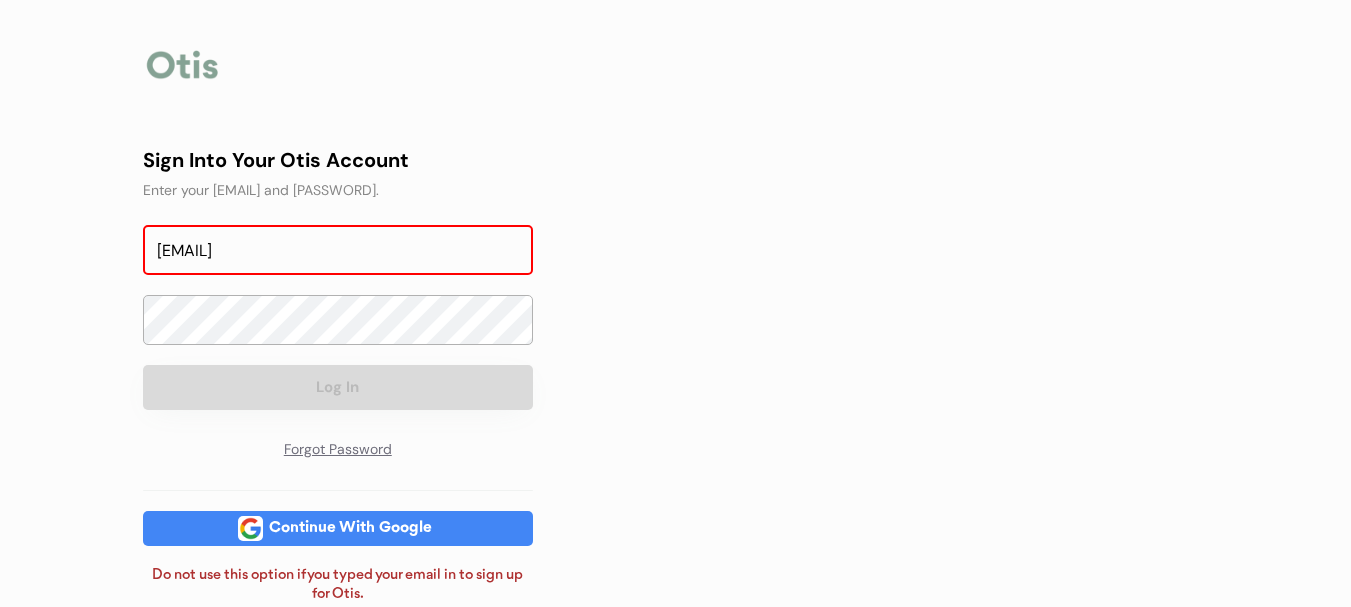 type on "gblymire@[EMAIL]" 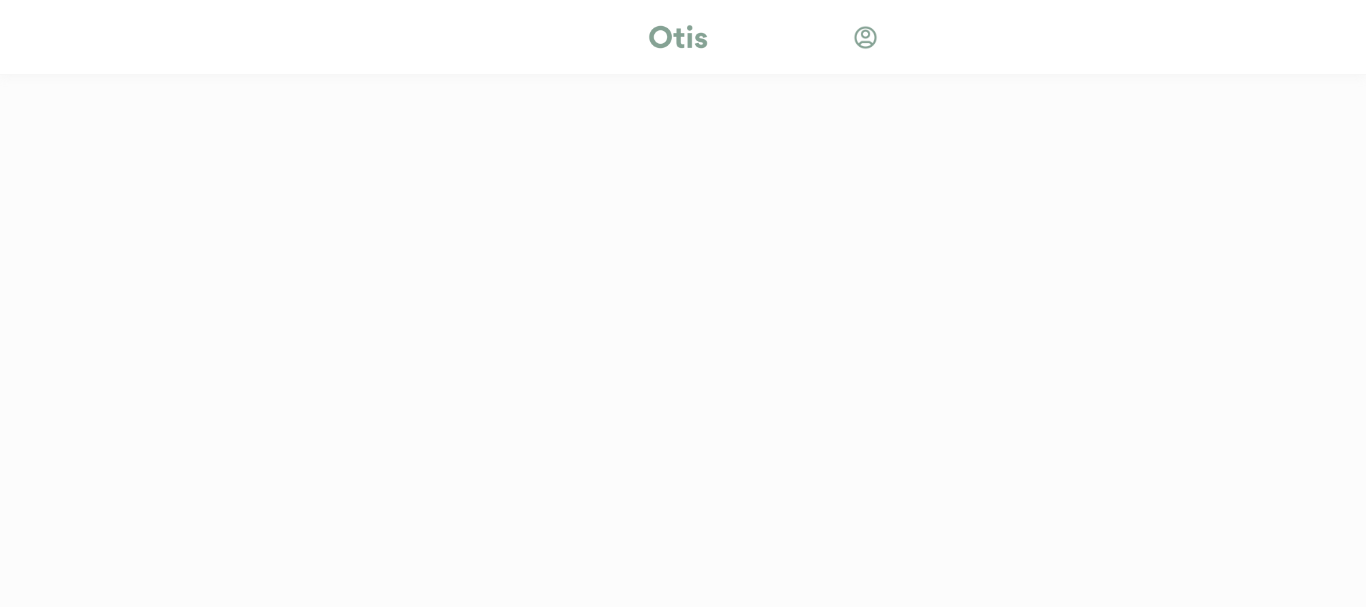 scroll, scrollTop: 0, scrollLeft: 0, axis: both 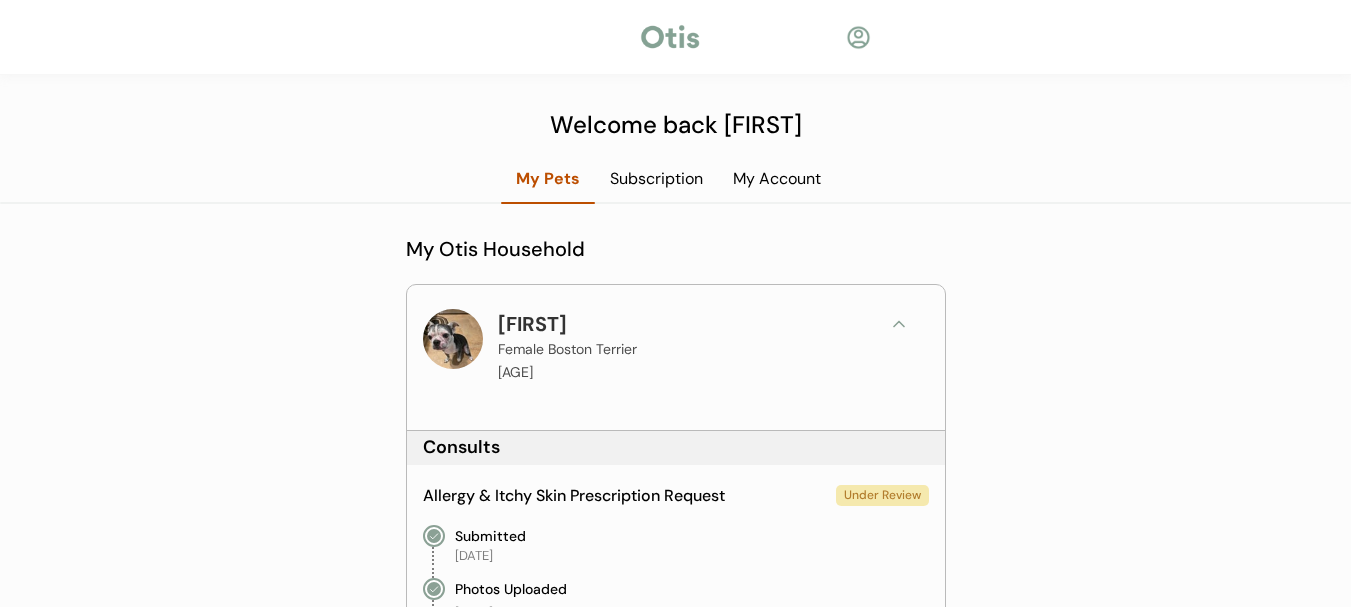 click on "Subscription" at bounding box center [656, 179] 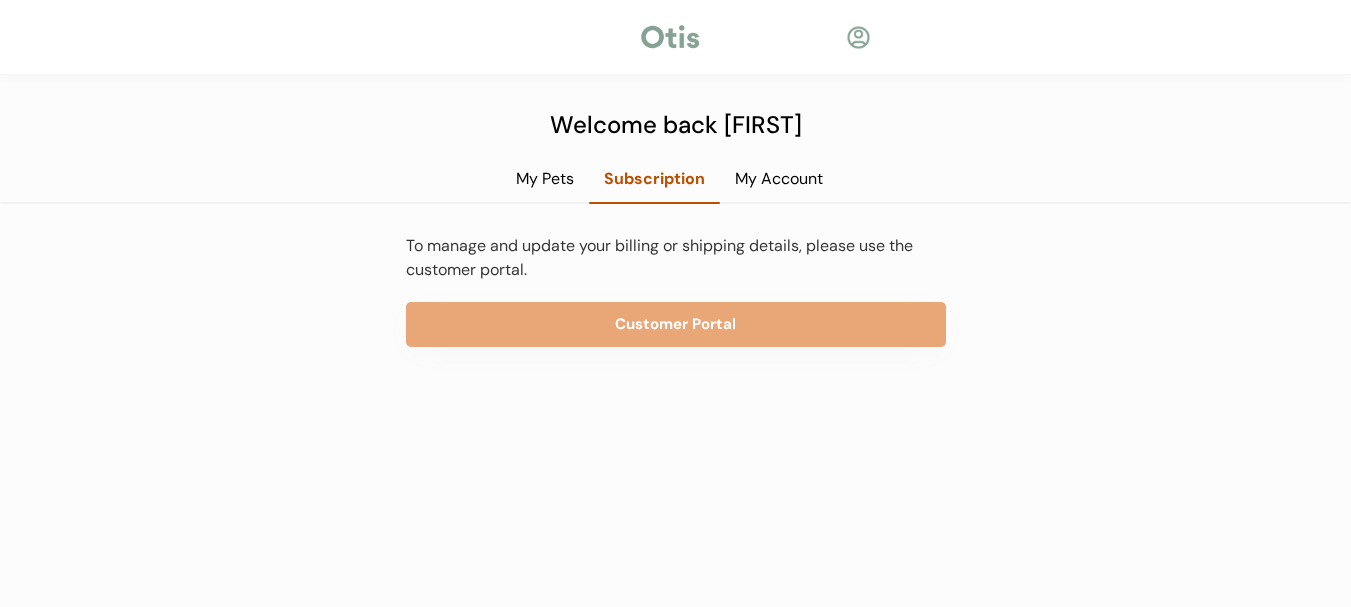 click on "My Account" at bounding box center (779, 179) 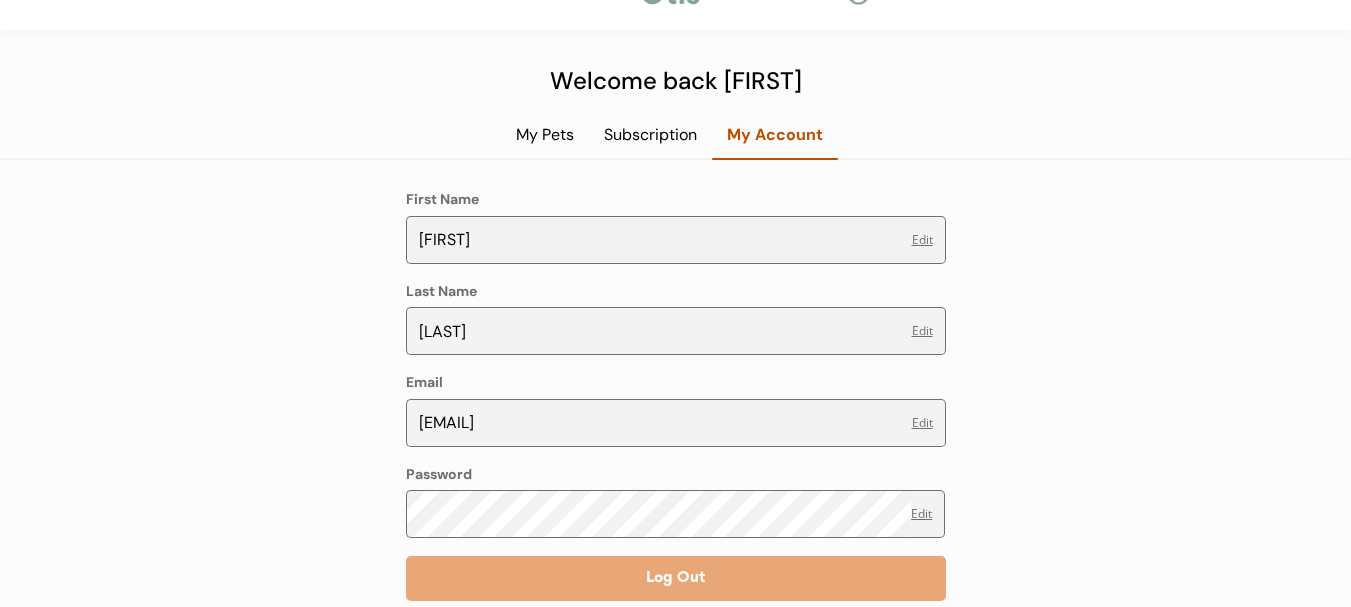 scroll, scrollTop: 118, scrollLeft: 0, axis: vertical 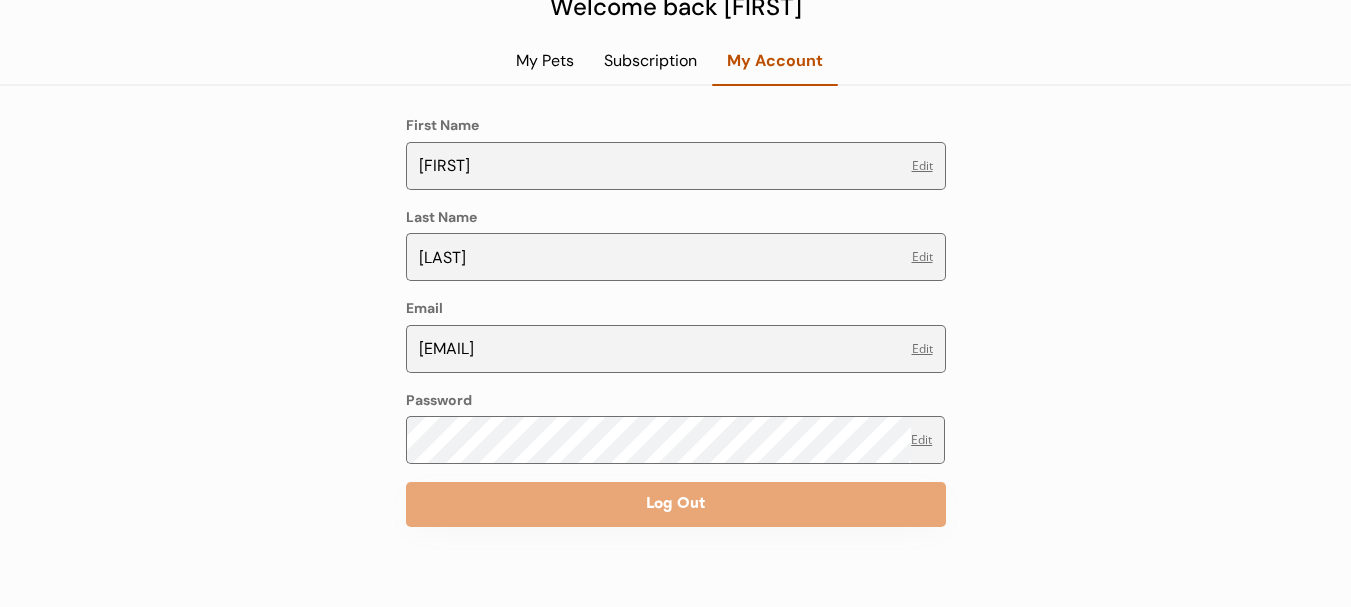 click on "Subscription" at bounding box center [650, 61] 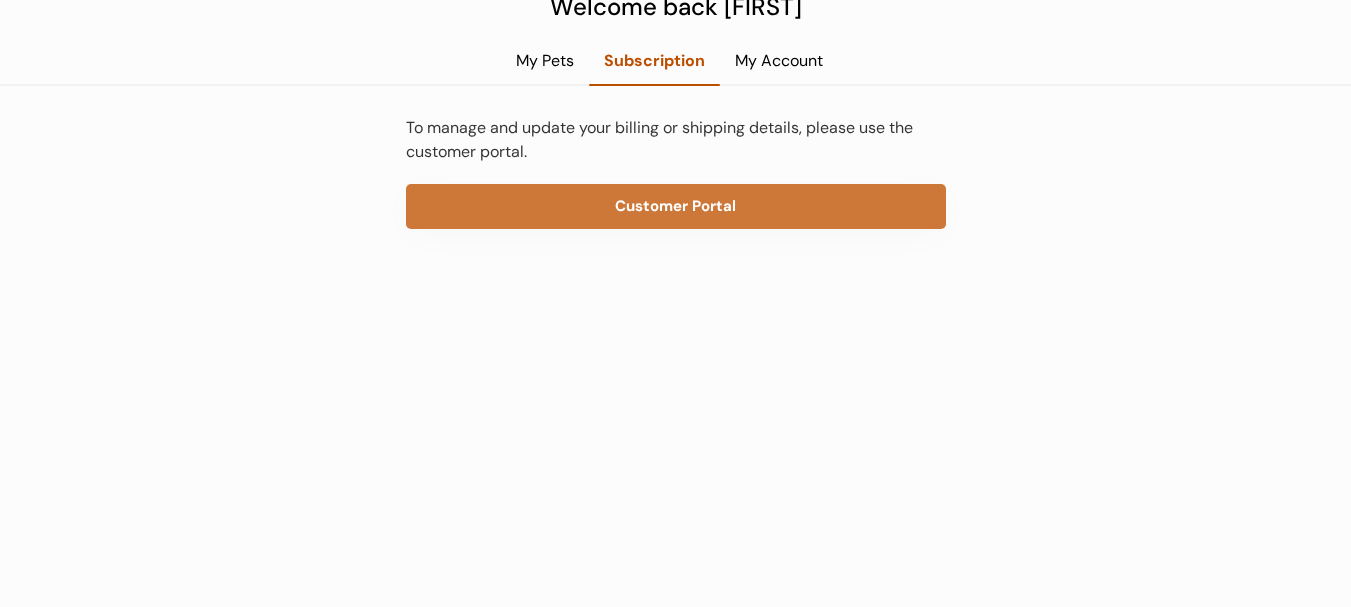 click on "Customer Portal" at bounding box center (676, 206) 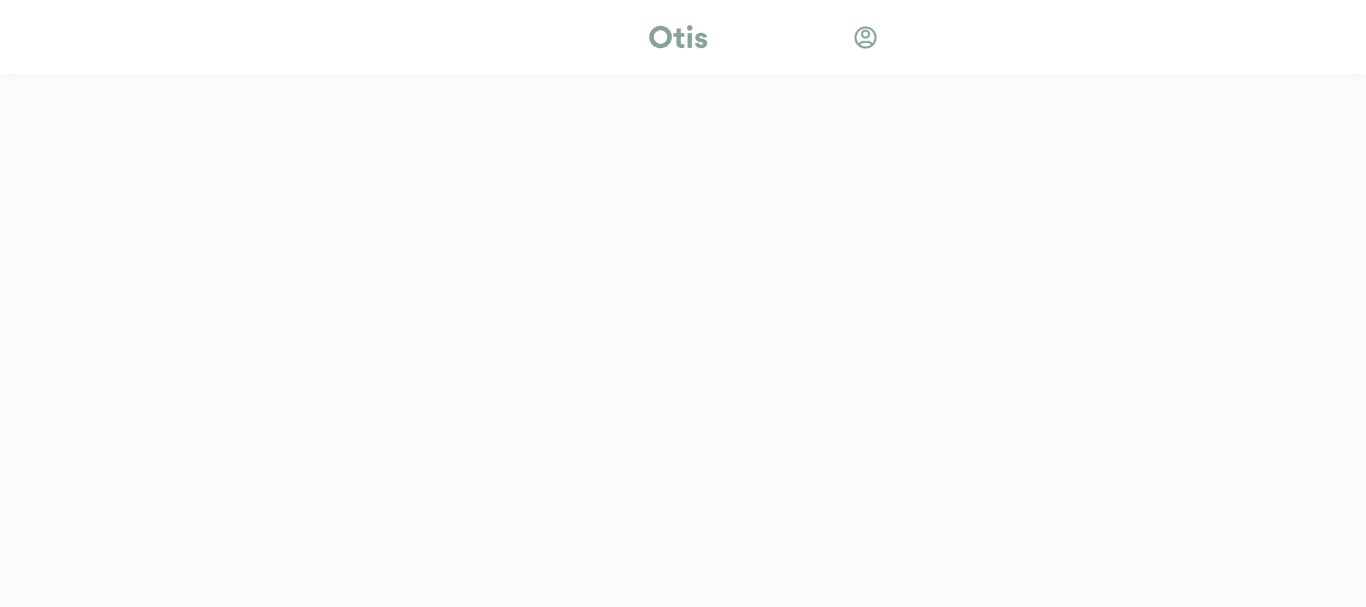 scroll, scrollTop: 0, scrollLeft: 0, axis: both 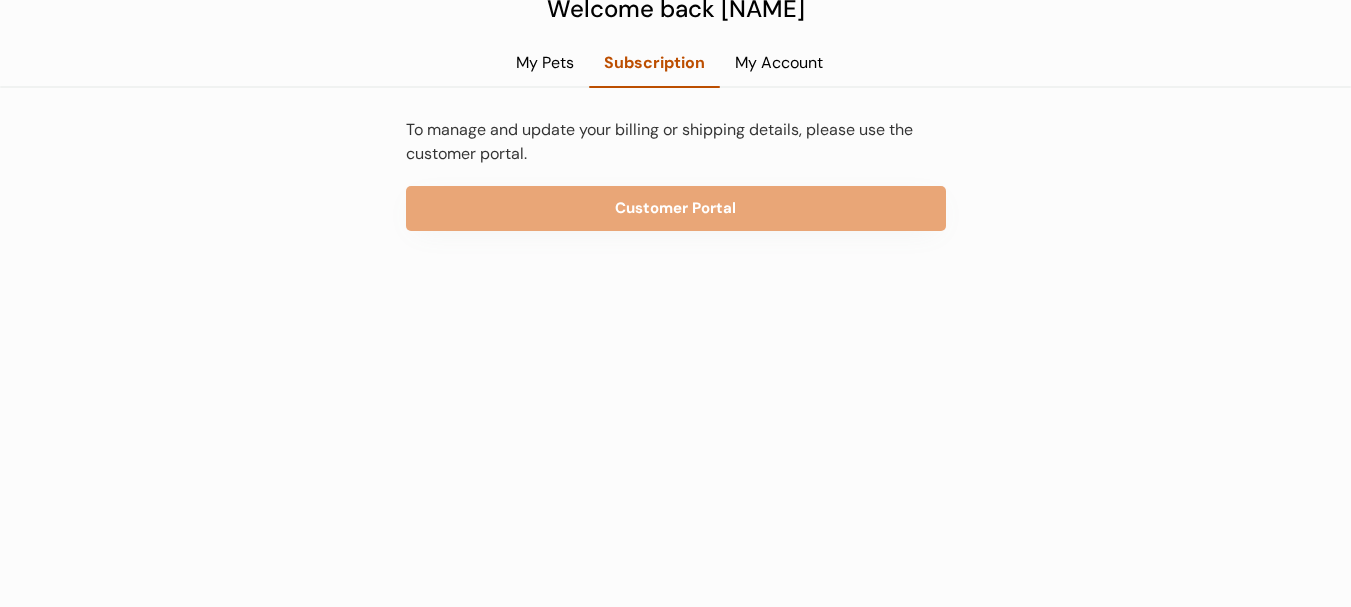 click on "My Pets" at bounding box center [545, 70] 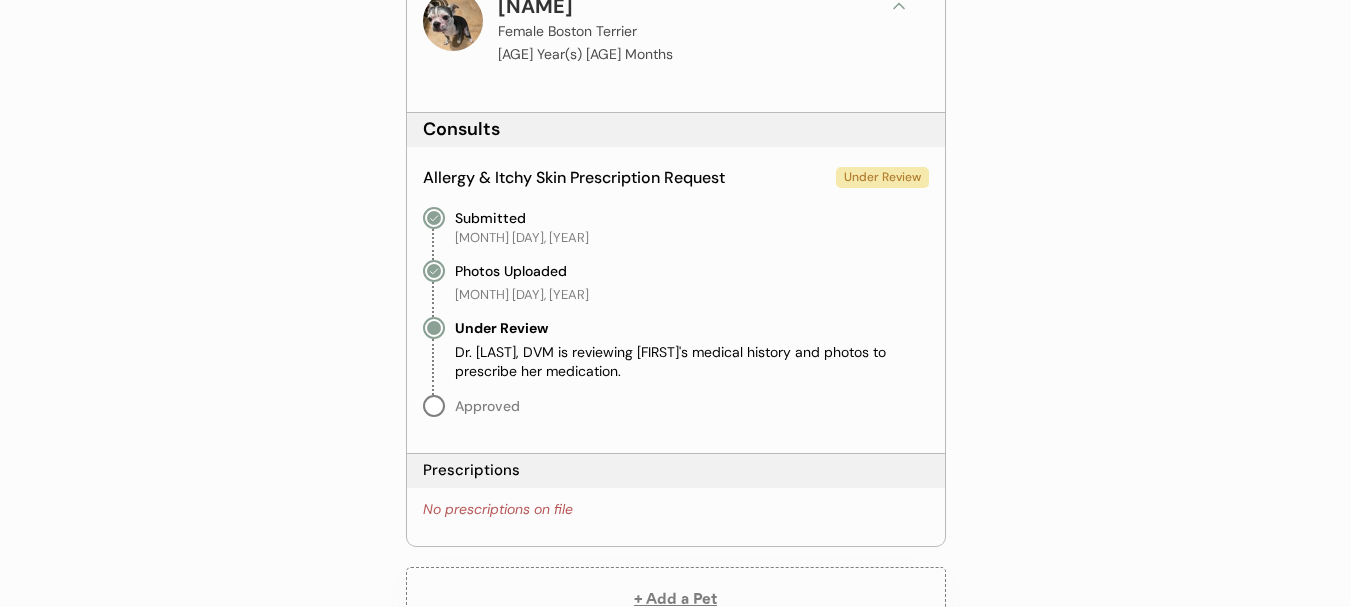 scroll, scrollTop: 285, scrollLeft: 0, axis: vertical 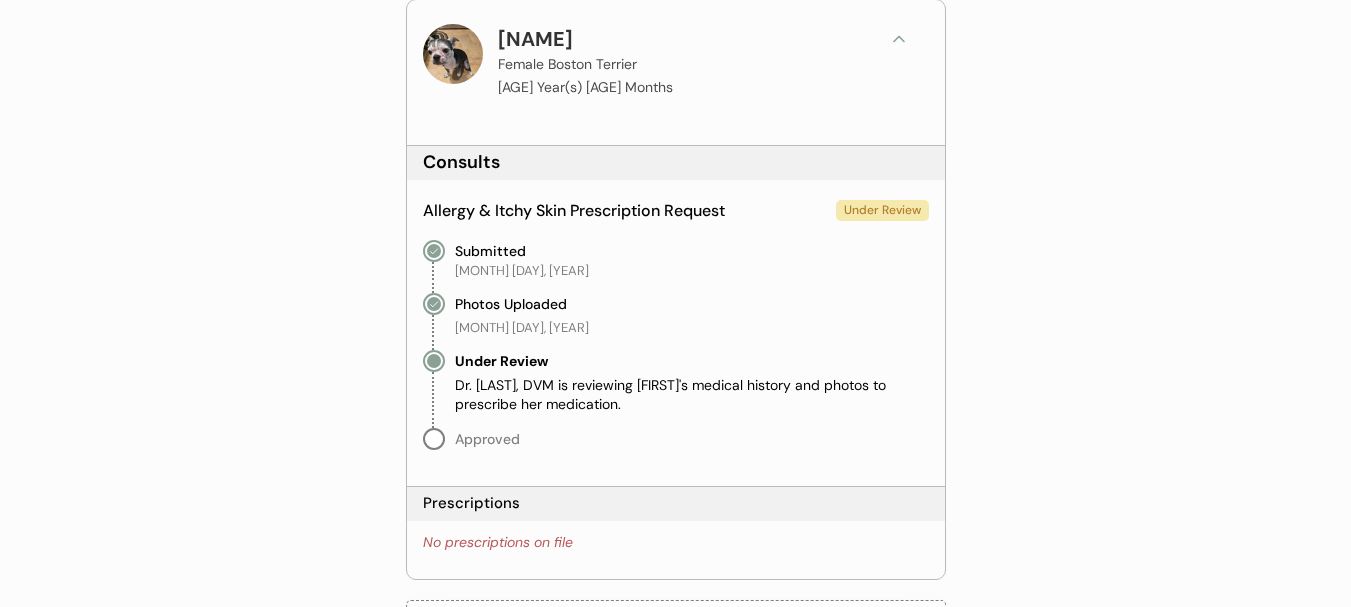 click on "Under Review" at bounding box center (882, 210) 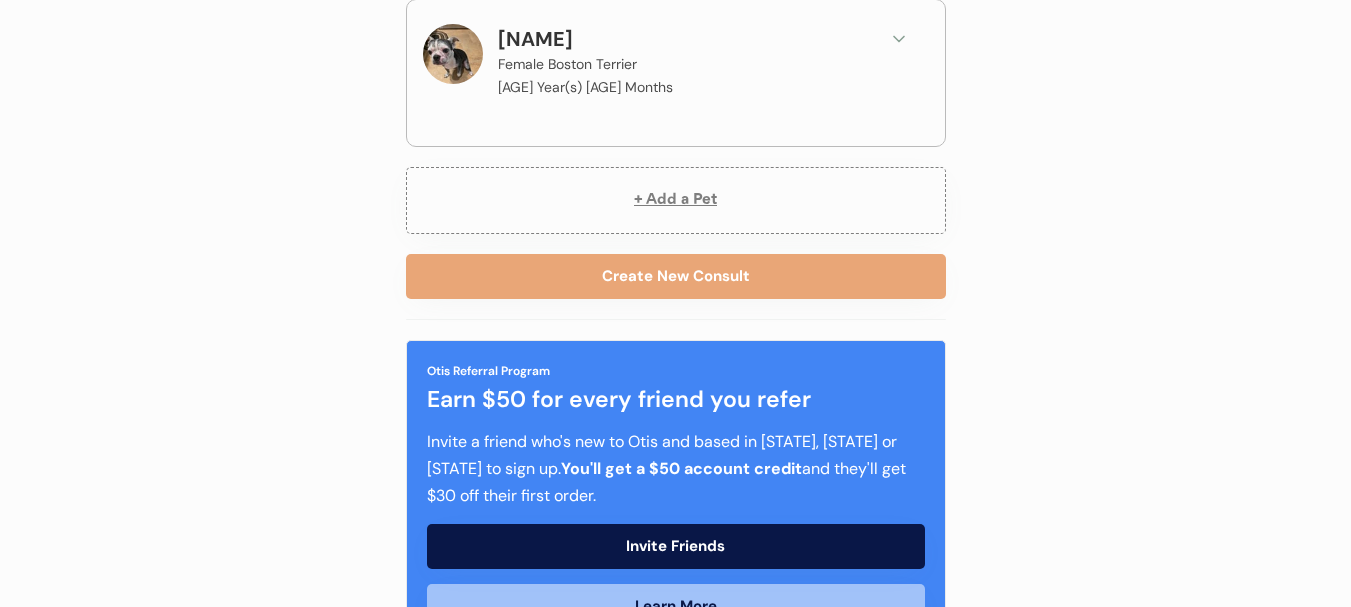 click at bounding box center [453, 54] 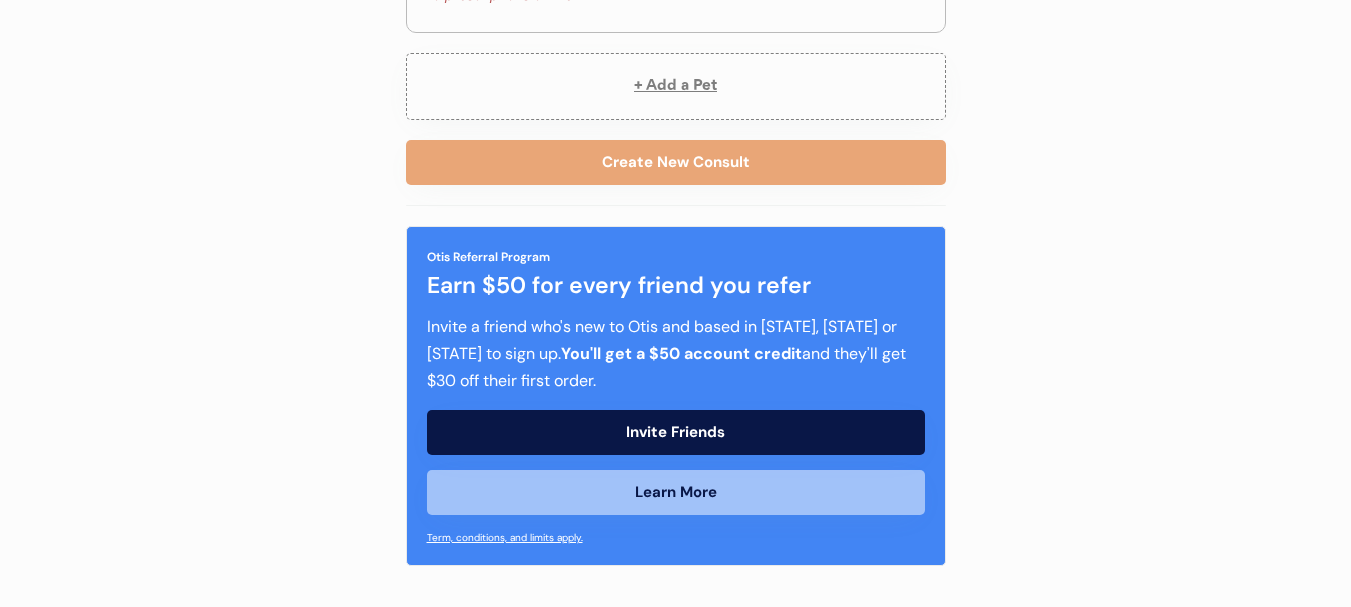 scroll, scrollTop: 0, scrollLeft: 0, axis: both 